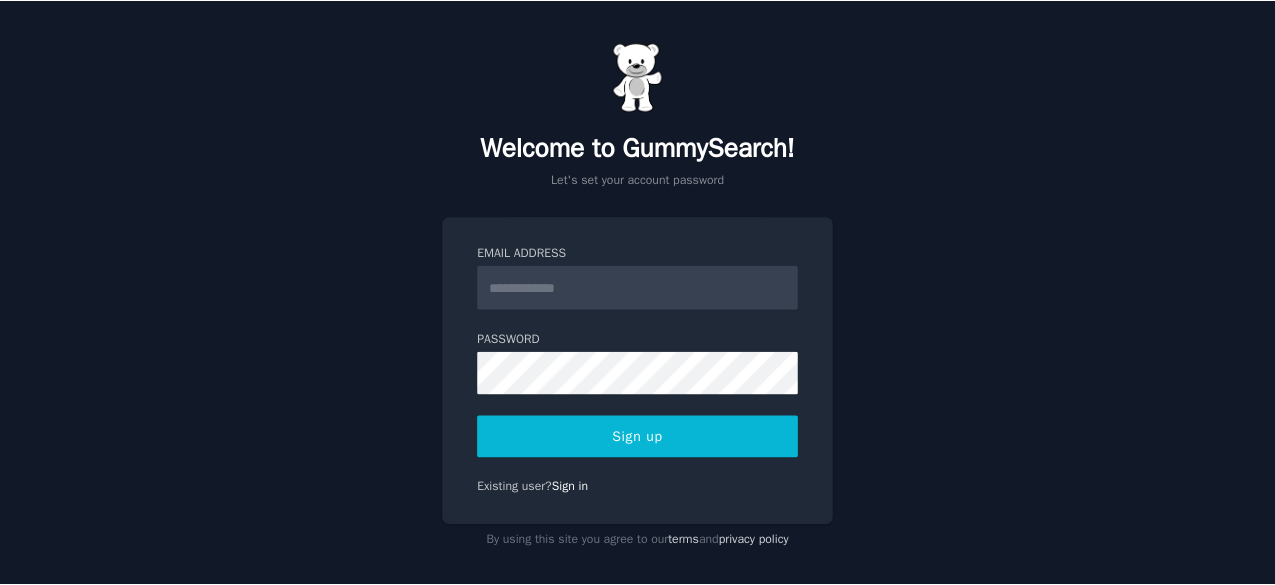 scroll, scrollTop: 0, scrollLeft: 0, axis: both 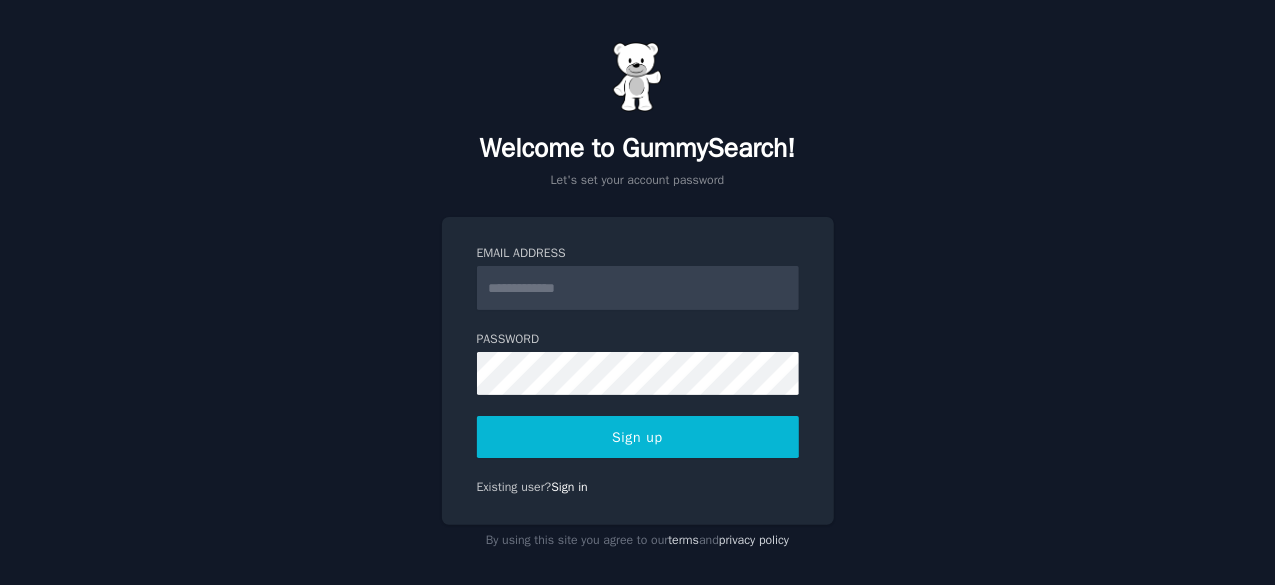click on "Email Address" at bounding box center [638, 288] 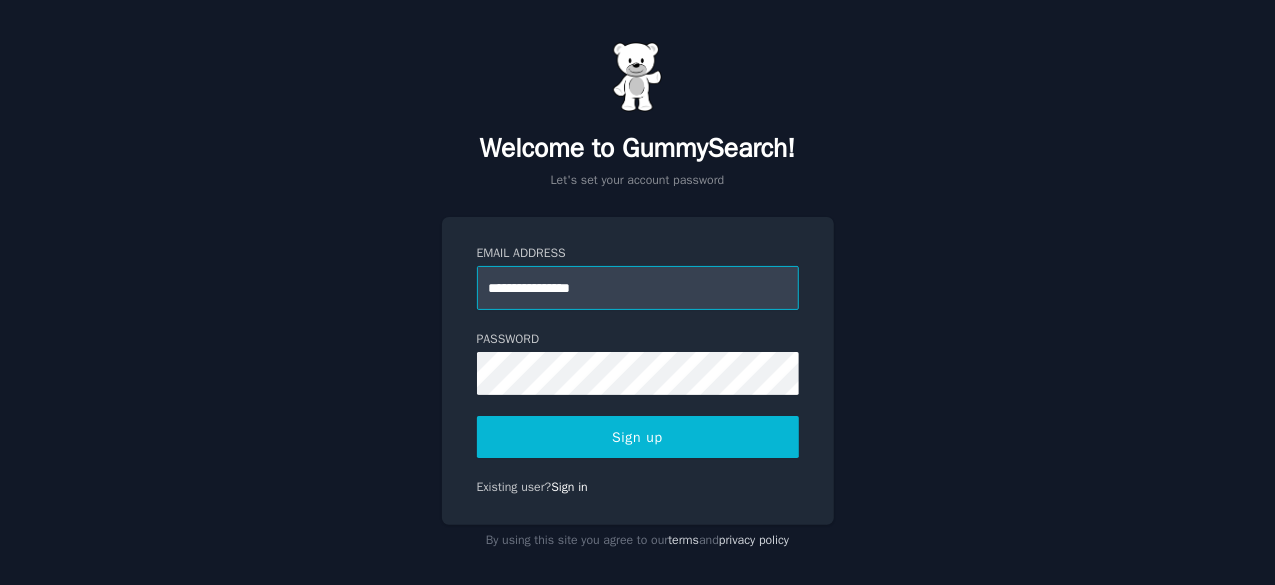 type on "**********" 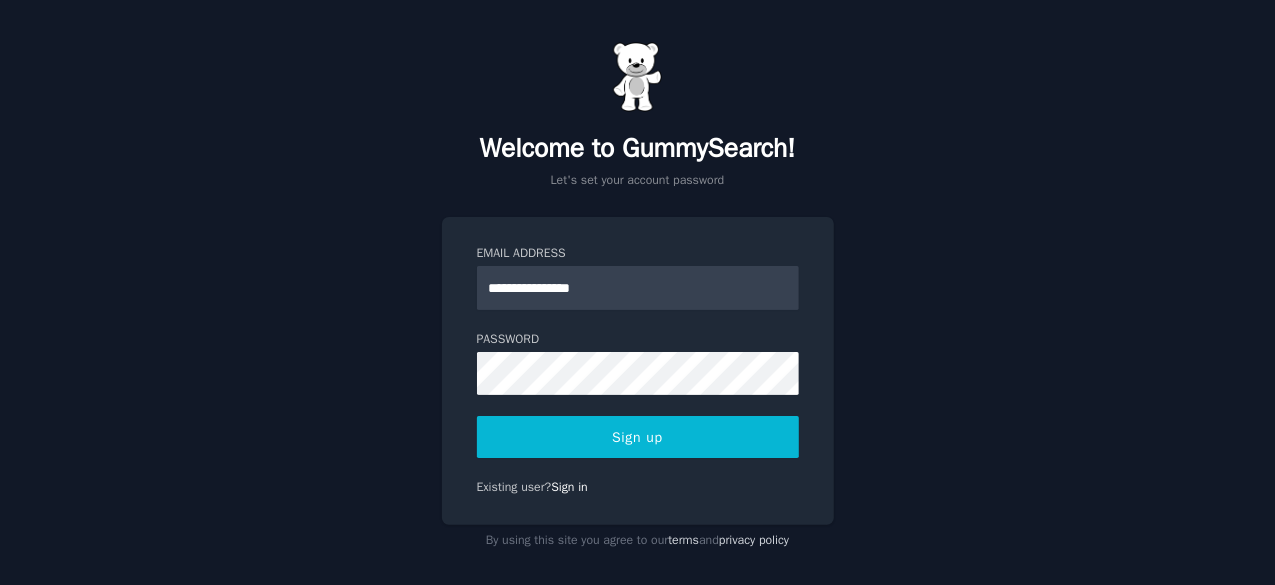 click on "Sign up" at bounding box center [638, 437] 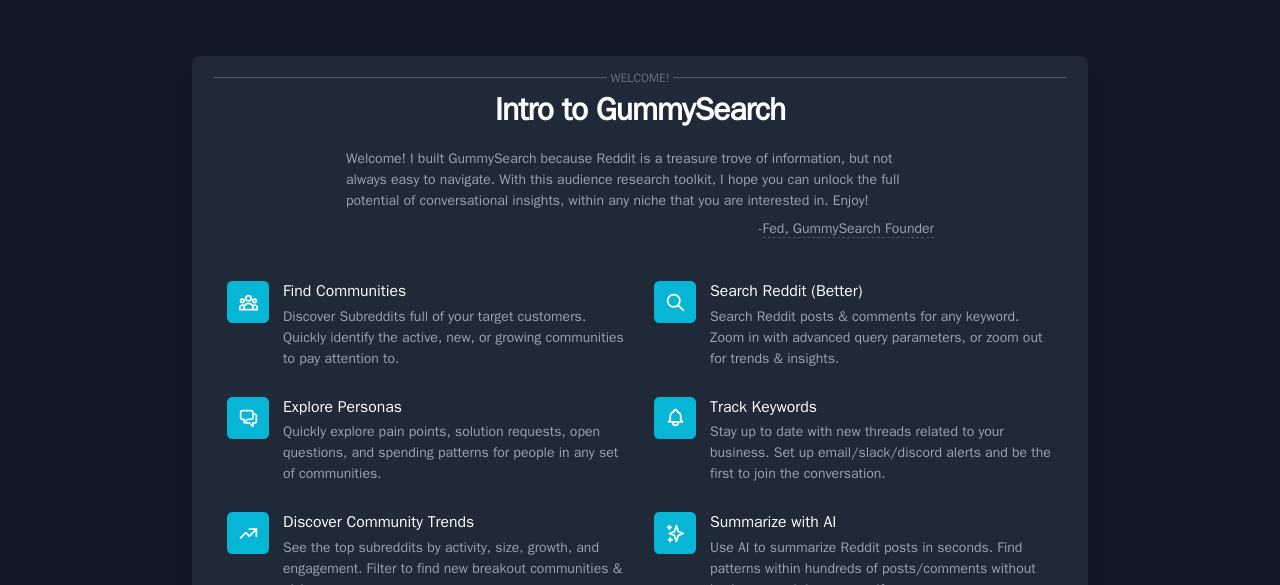 scroll, scrollTop: 0, scrollLeft: 0, axis: both 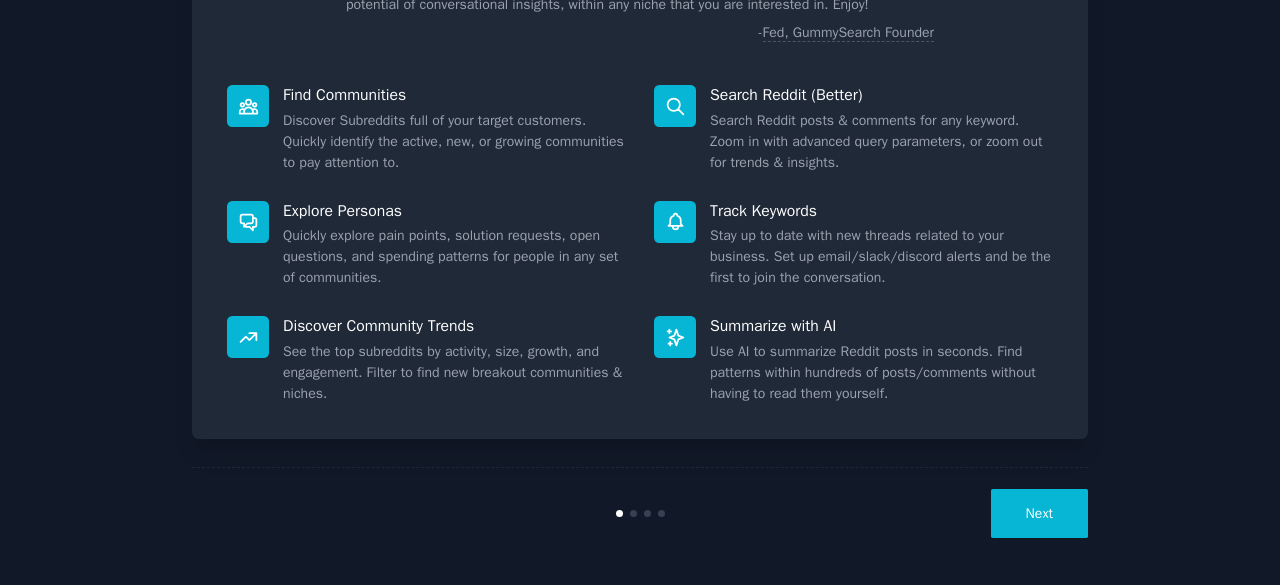 click on "Next" at bounding box center (1039, 513) 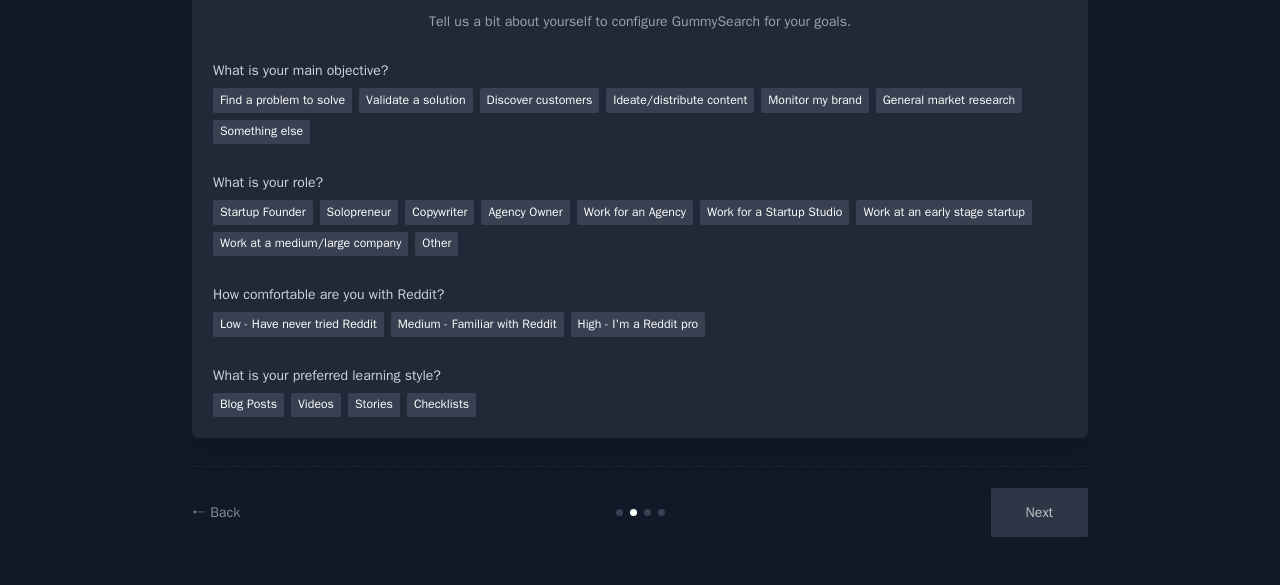 click on "Next" at bounding box center (938, 512) 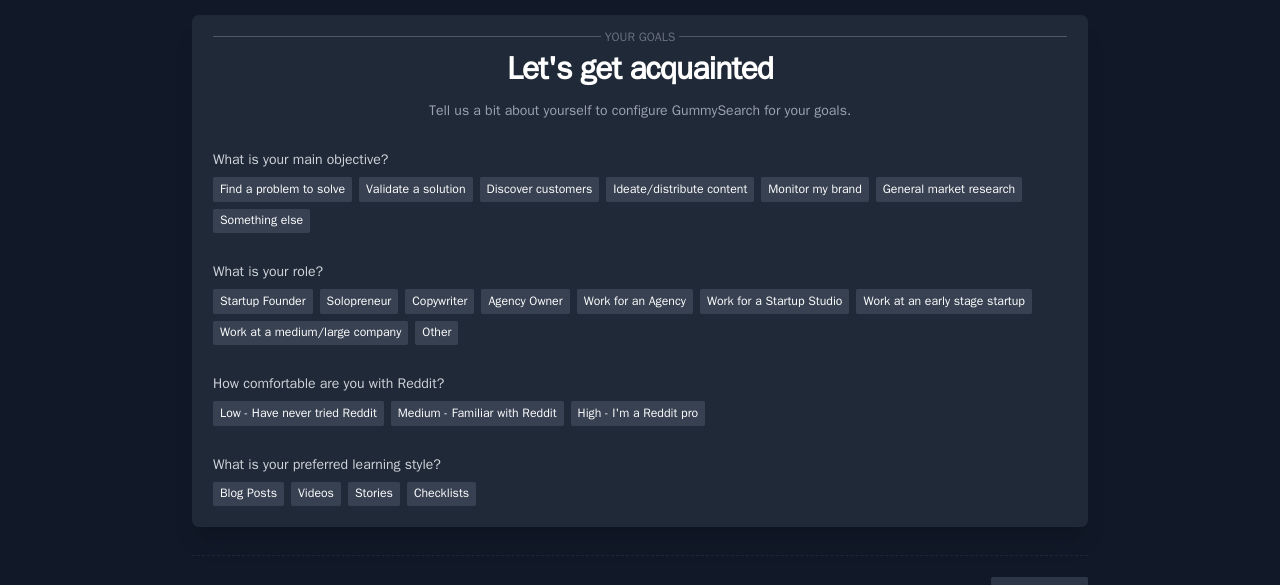 scroll, scrollTop: 43, scrollLeft: 0, axis: vertical 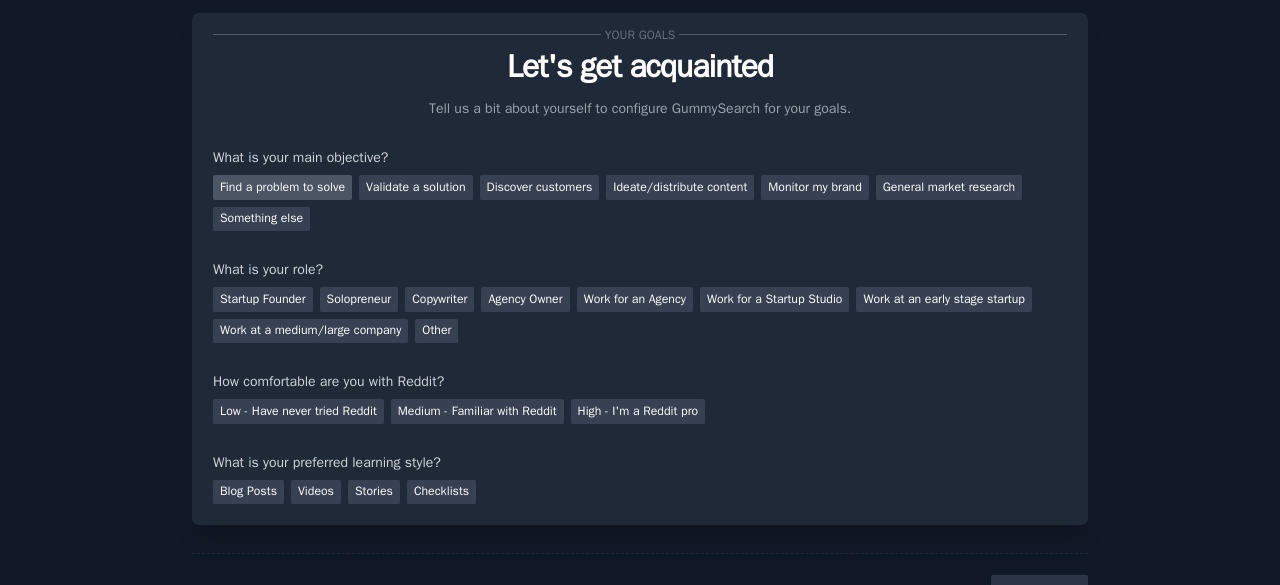 click on "Find a problem to solve" at bounding box center [282, 187] 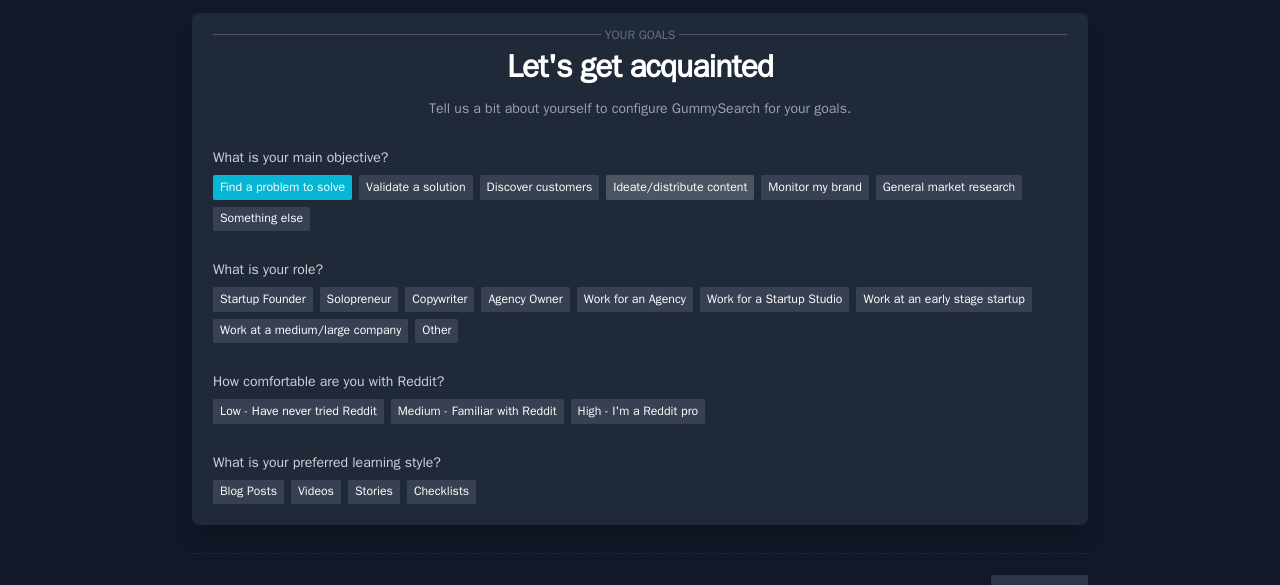 click on "Ideate/distribute content" at bounding box center (680, 187) 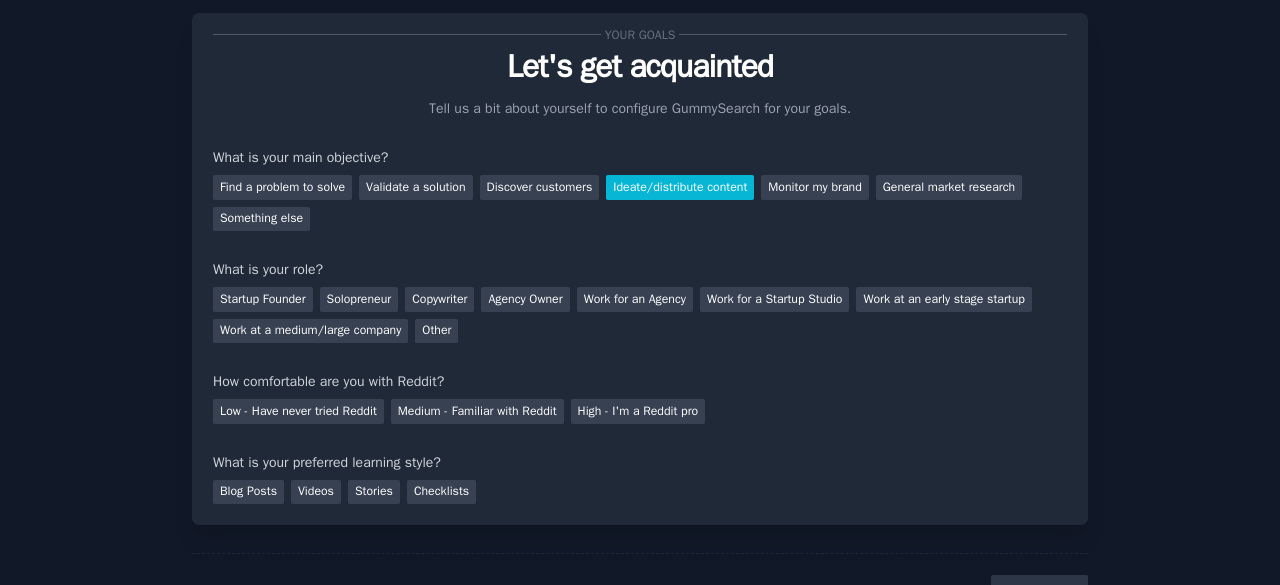 click on "Ideate/distribute content" at bounding box center [680, 187] 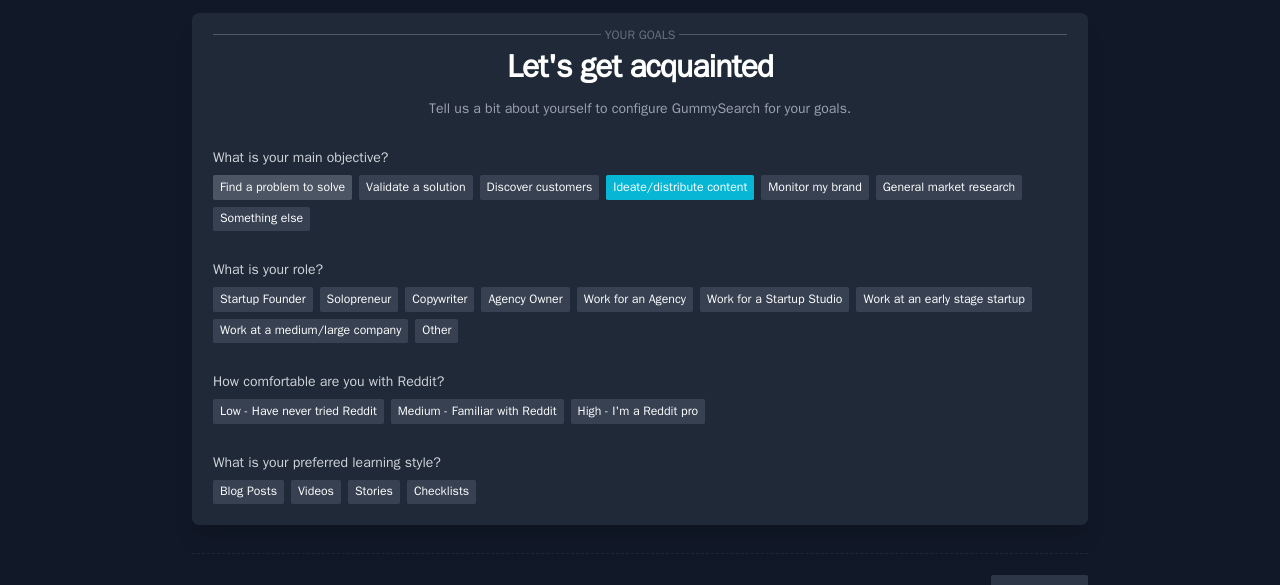 click on "Find a problem to solve" at bounding box center [282, 187] 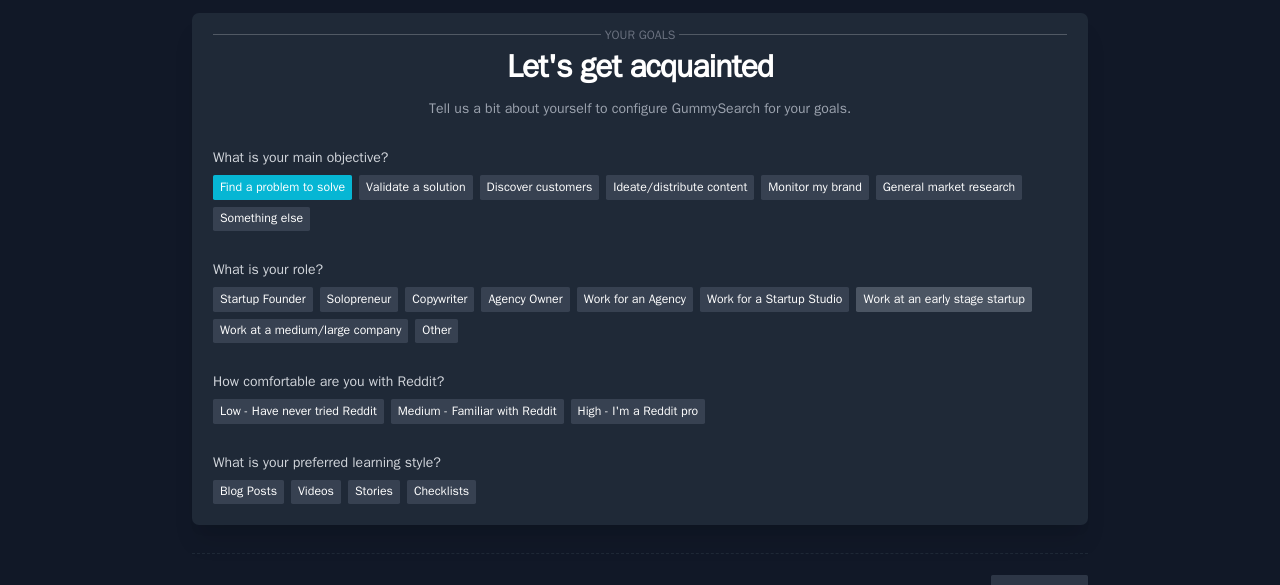 click on "Work at an early stage startup" at bounding box center (943, 299) 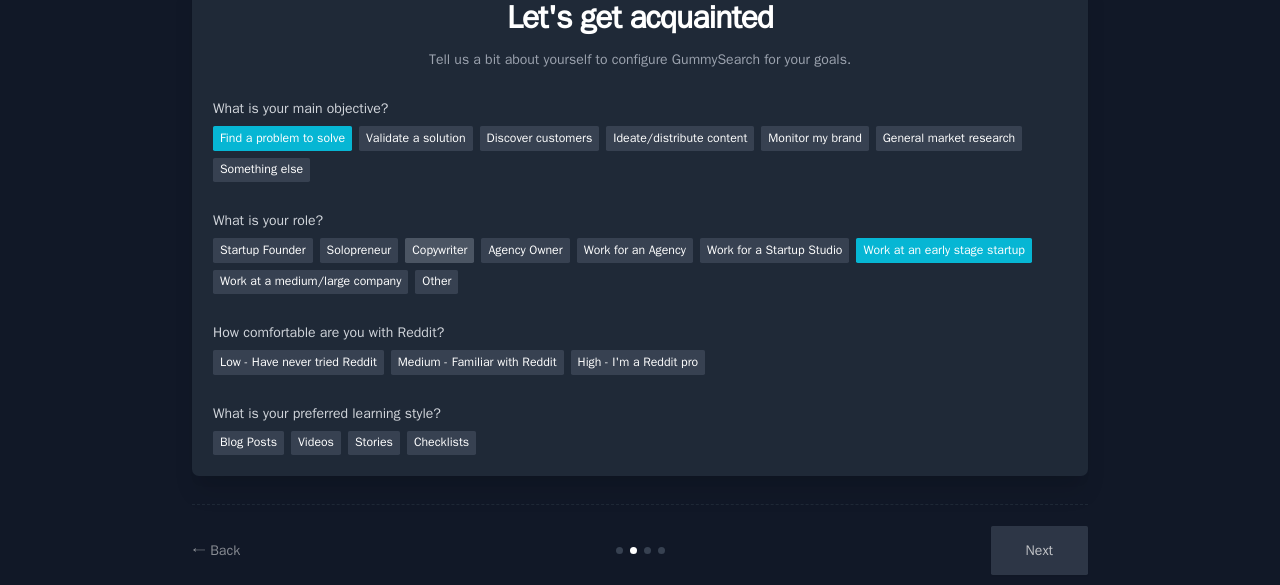 scroll, scrollTop: 95, scrollLeft: 0, axis: vertical 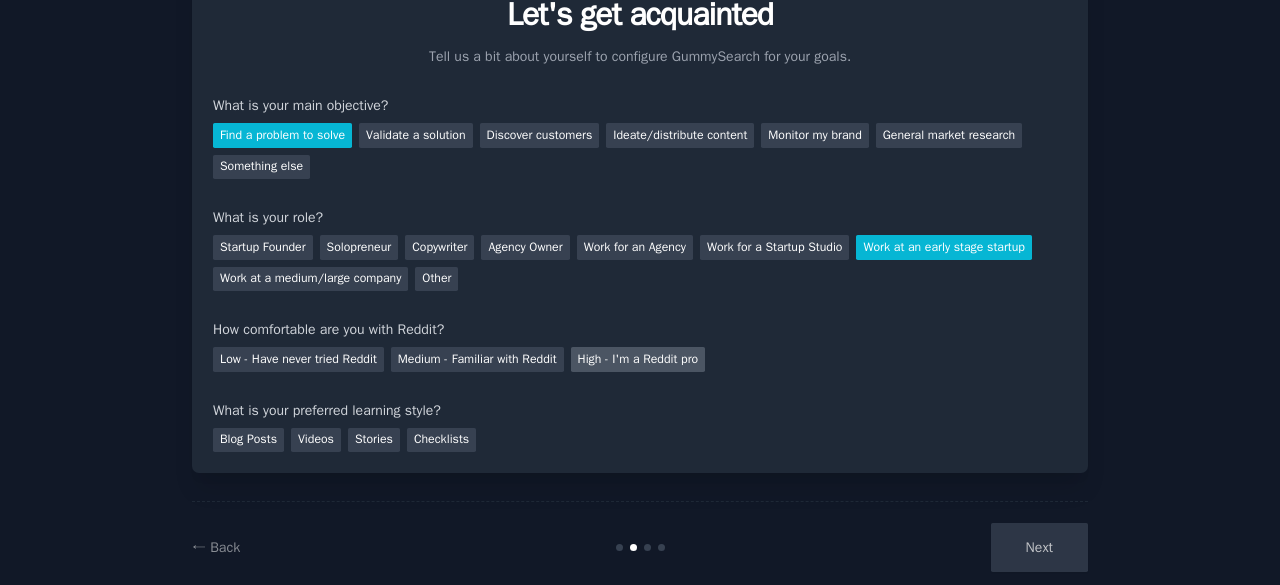 click on "High - I'm a Reddit pro" at bounding box center (638, 359) 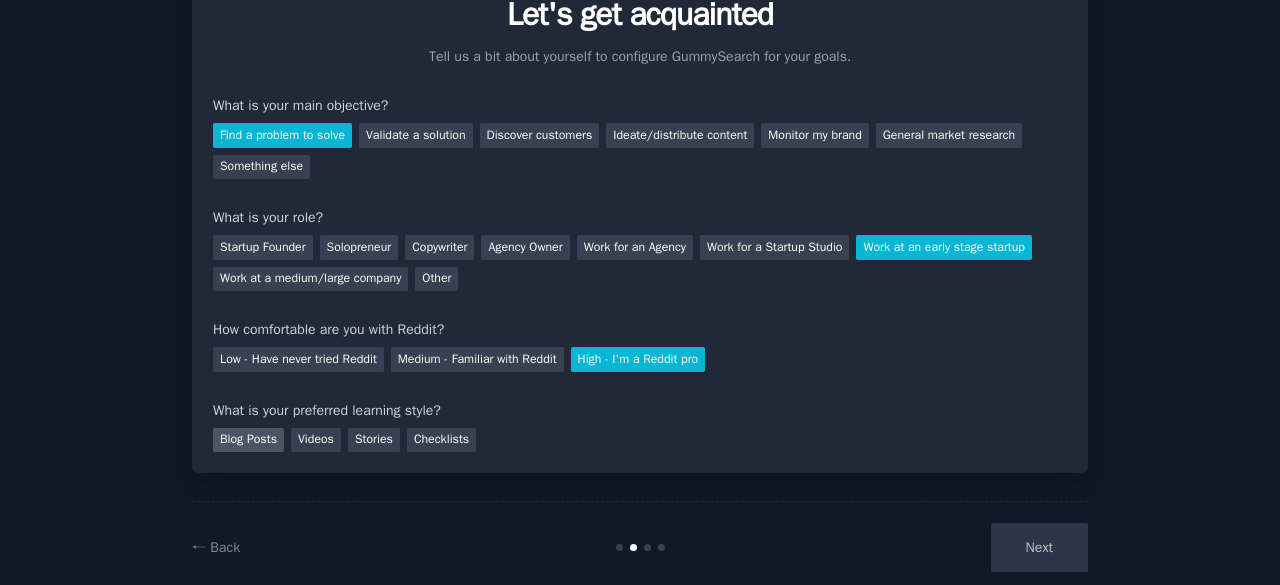 click on "Blog Posts" at bounding box center (248, 440) 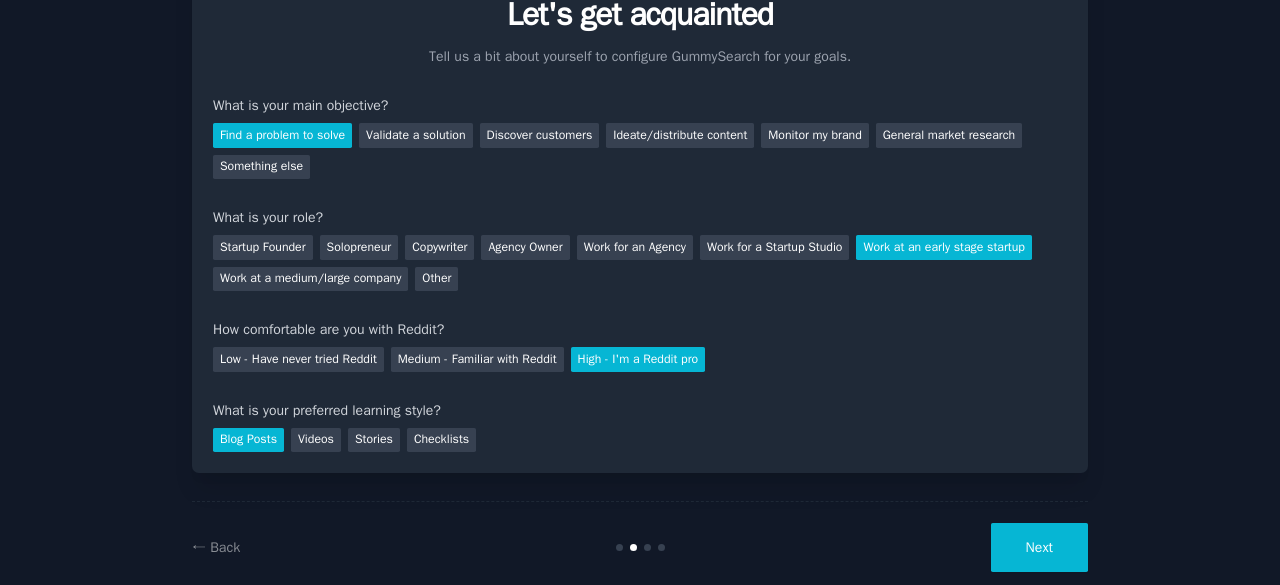 click on "Next" at bounding box center [1039, 547] 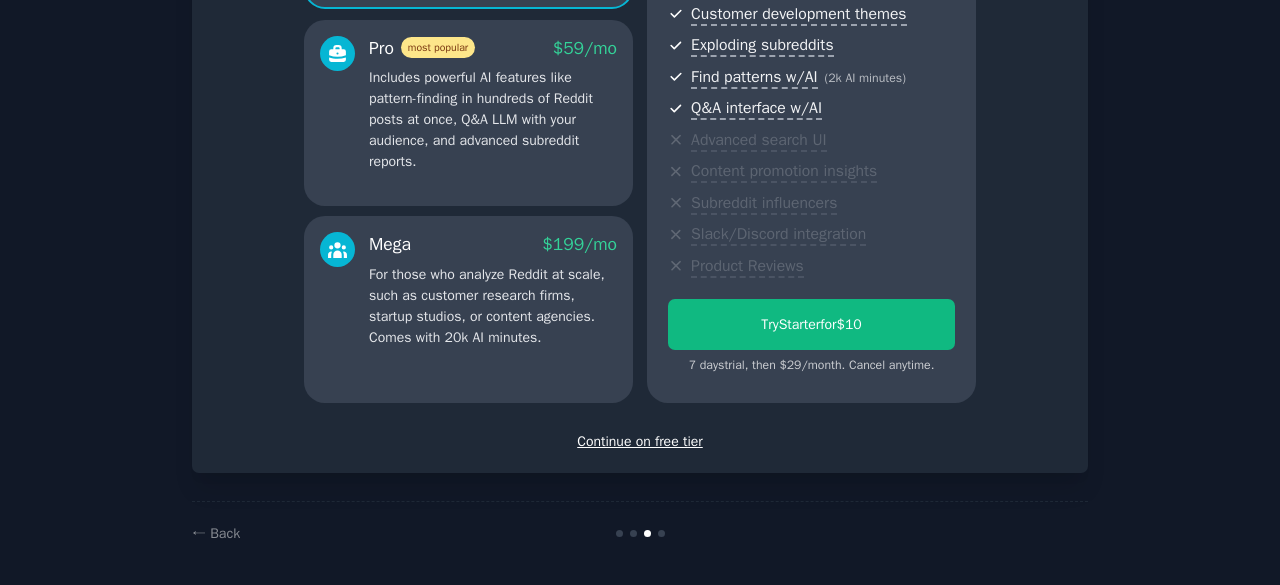 scroll, scrollTop: 362, scrollLeft: 0, axis: vertical 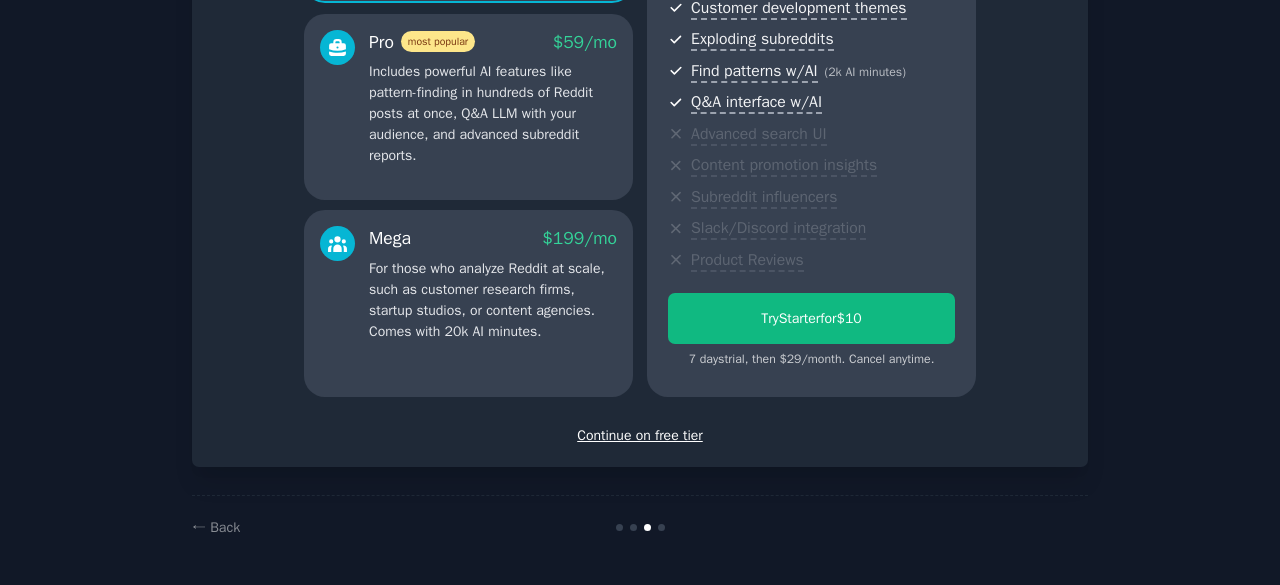 click on "Continue on free tier" at bounding box center (640, 435) 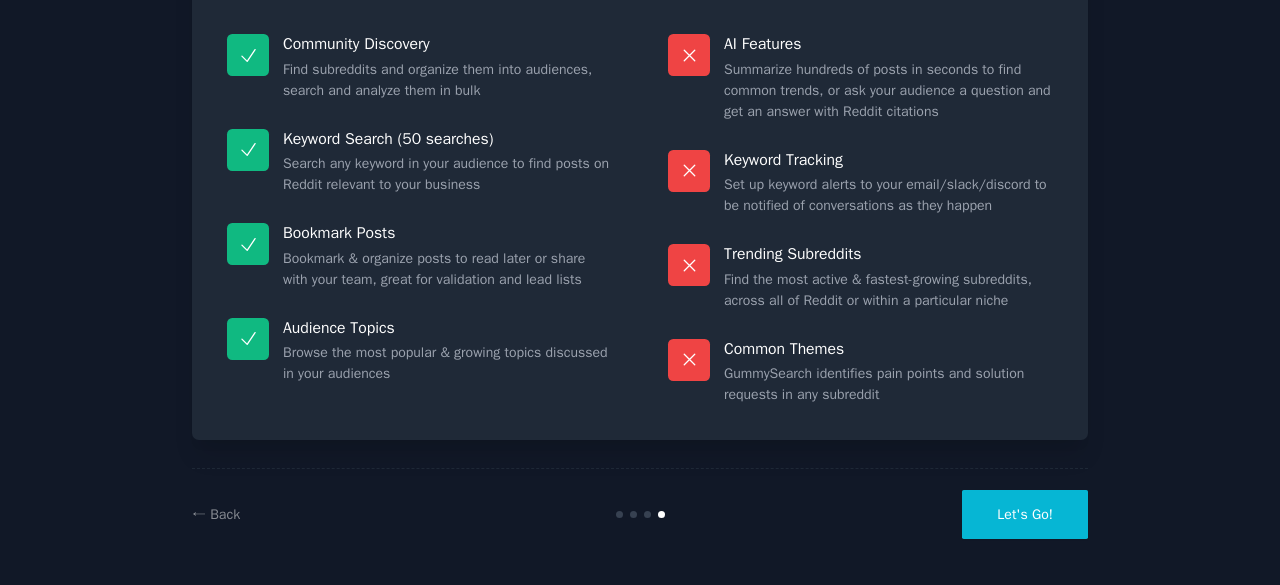 scroll, scrollTop: 193, scrollLeft: 0, axis: vertical 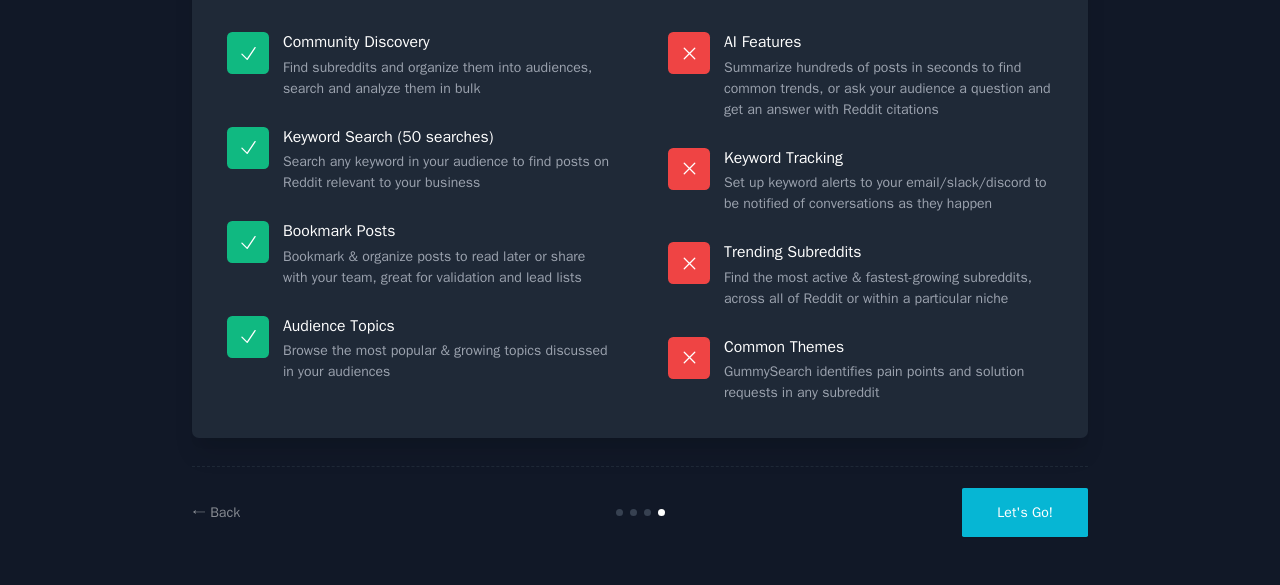 click on "Let's Go!" at bounding box center (1025, 512) 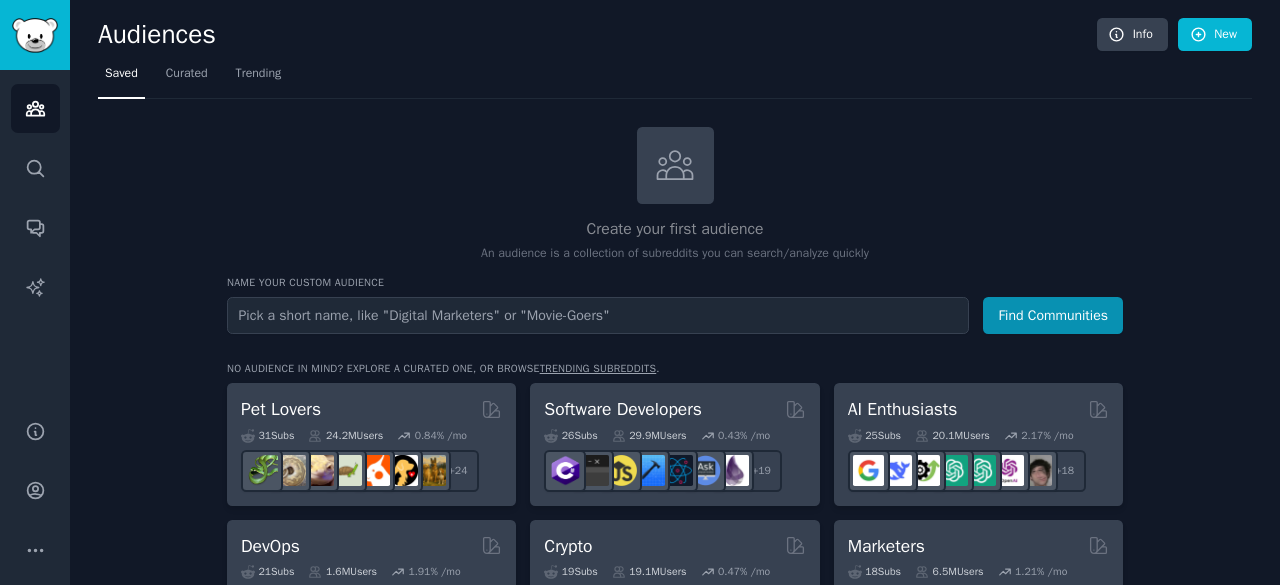 click at bounding box center (598, 315) 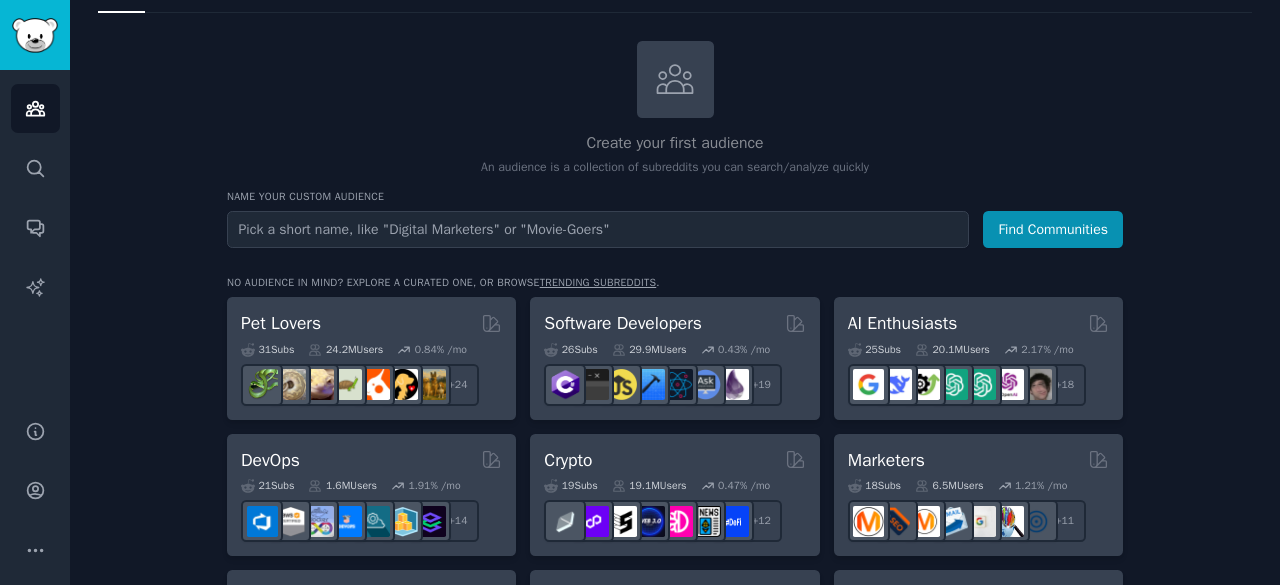 scroll, scrollTop: 87, scrollLeft: 0, axis: vertical 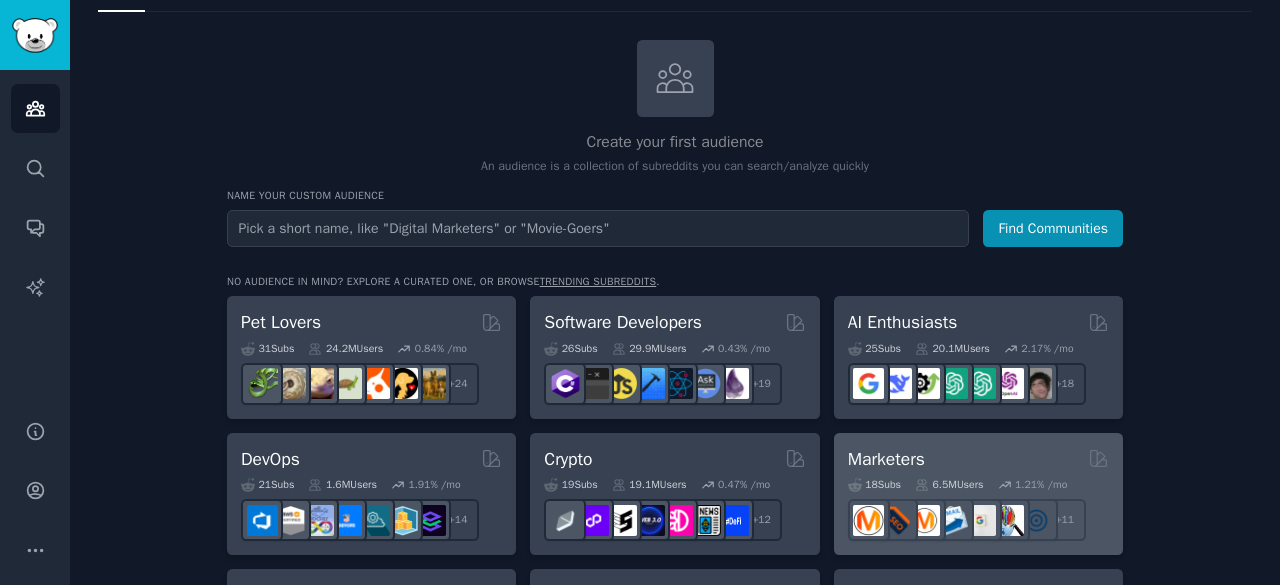 click on "Marketers" at bounding box center (978, 459) 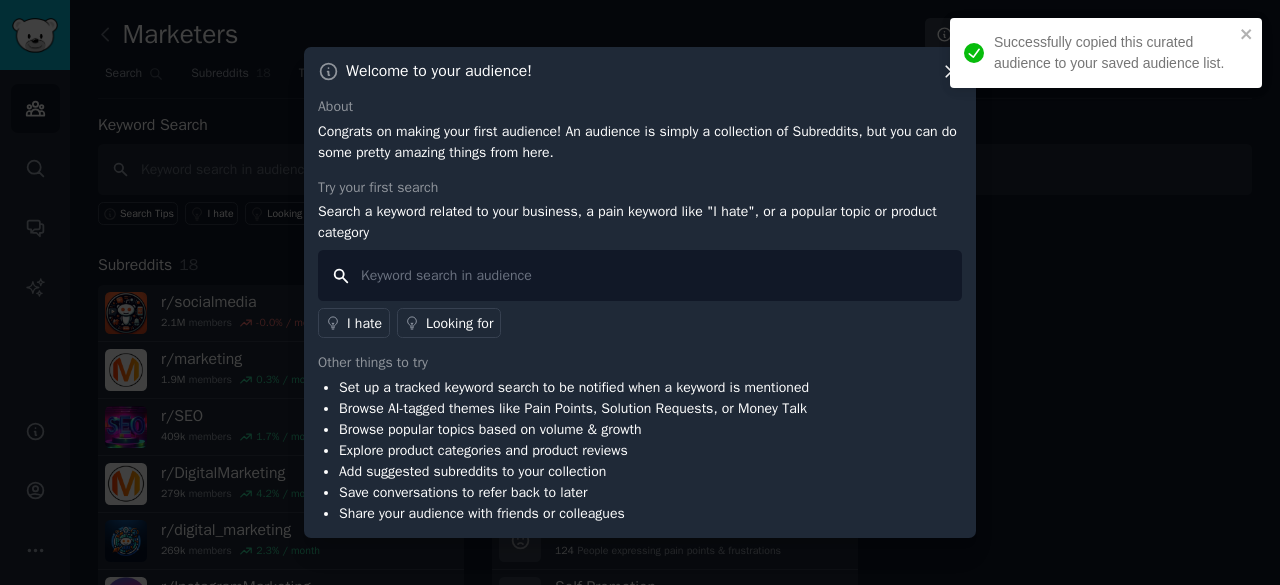 click at bounding box center (640, 275) 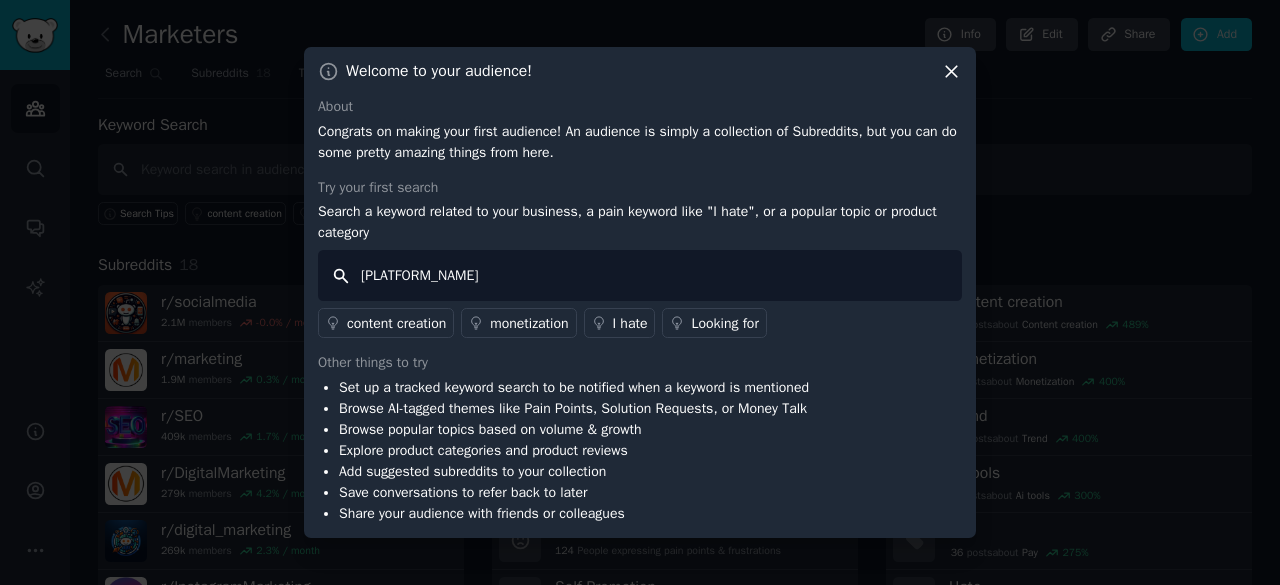 type on "[PLATFORM_NAME]" 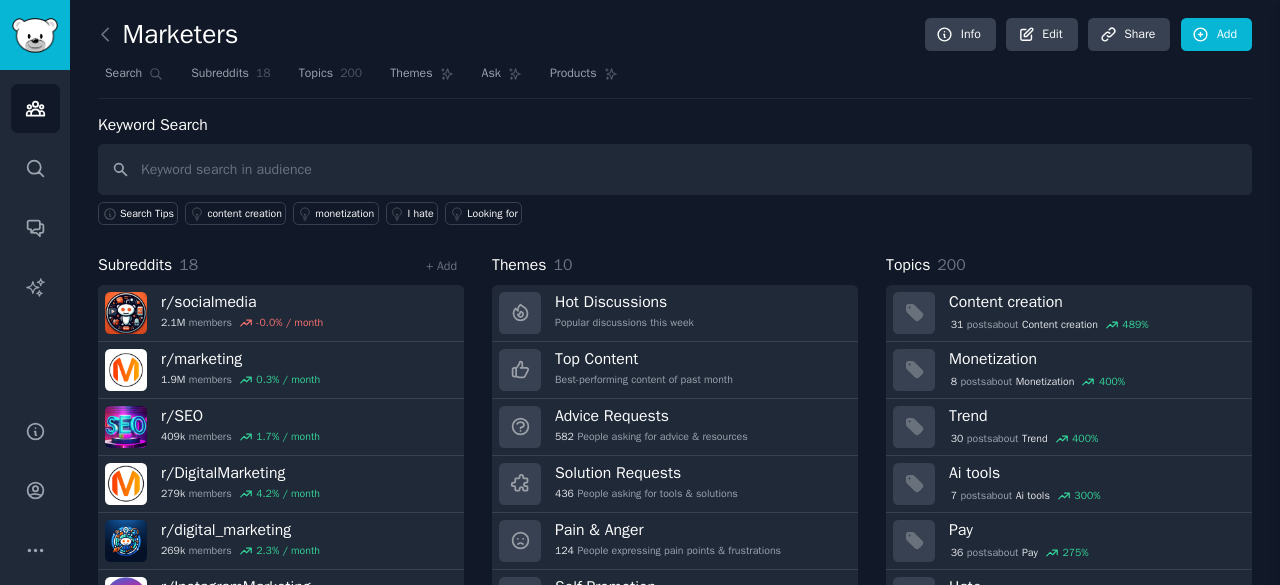 type 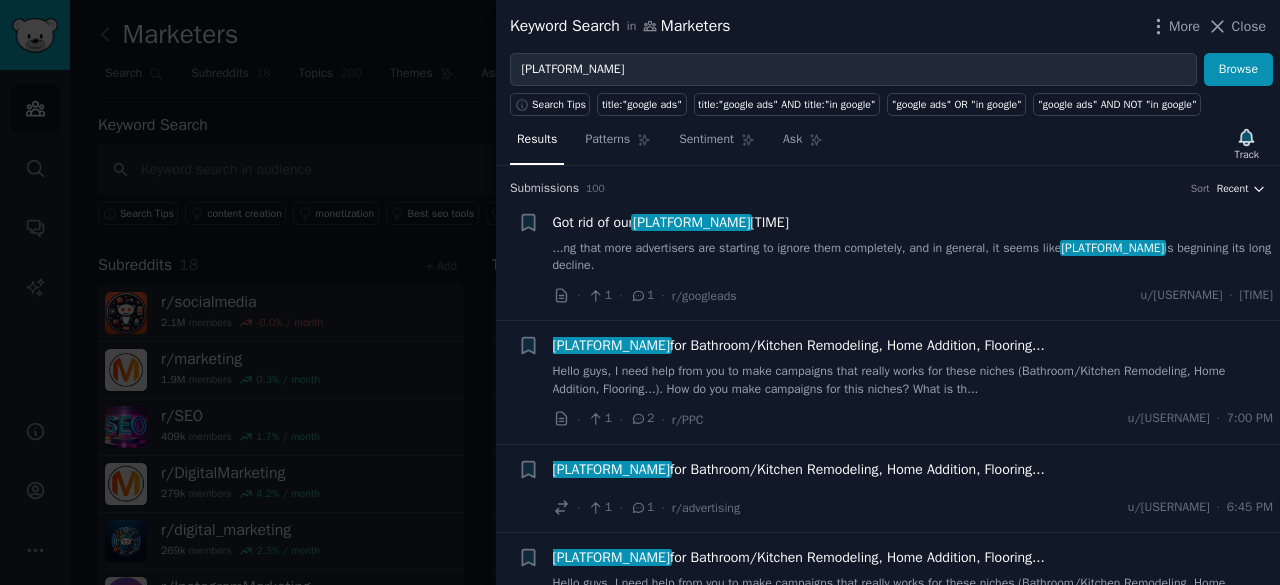 click on "Recent" at bounding box center [1233, 189] 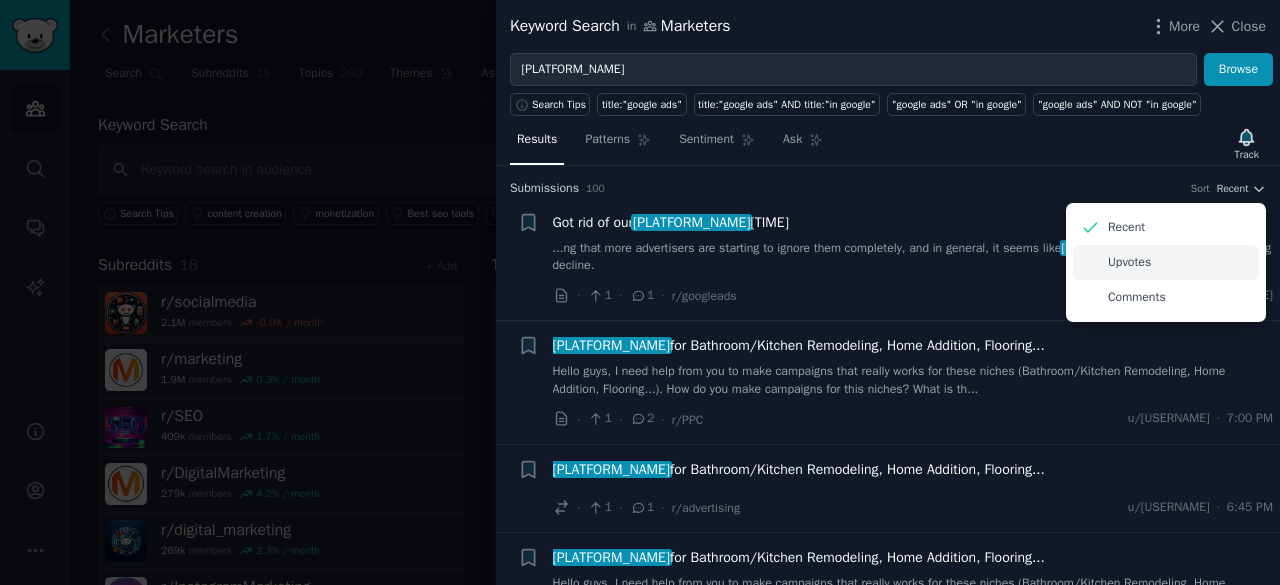 click on "Upvotes" at bounding box center (1129, 263) 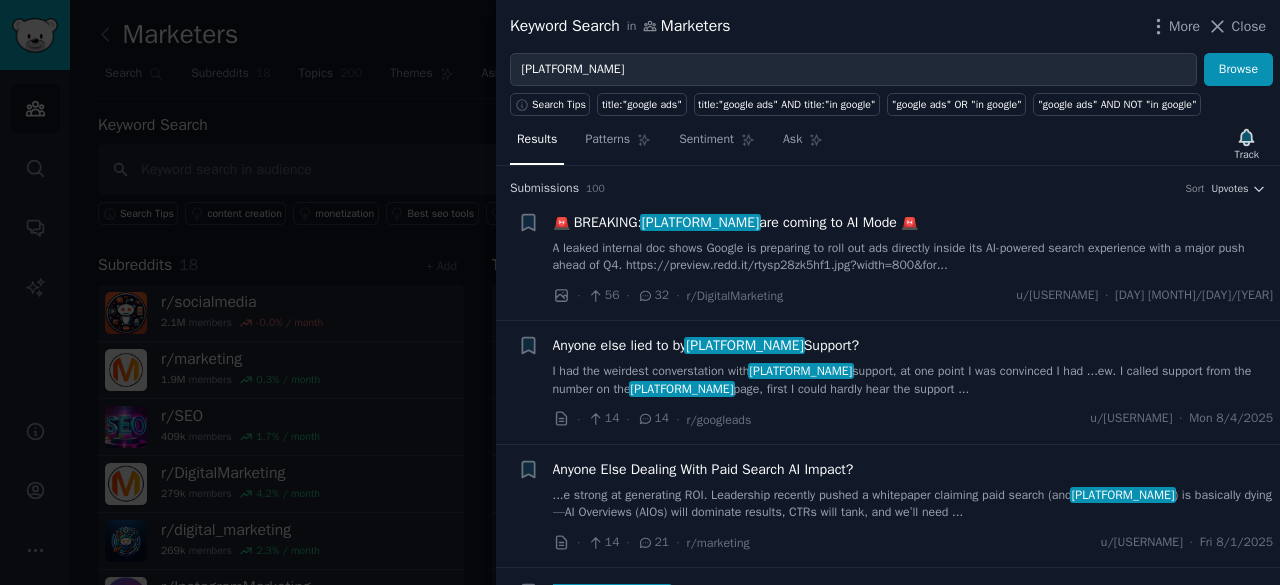 click on "Keyword Search in Marketers More Close" at bounding box center [888, 26] 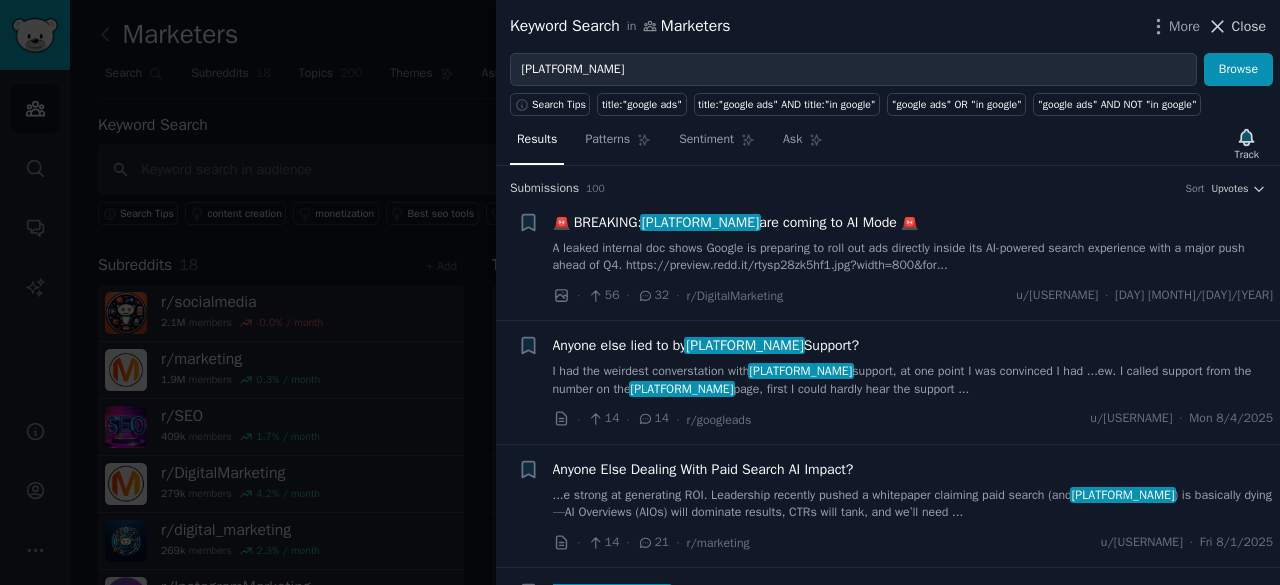 click on "Close" at bounding box center (1249, 26) 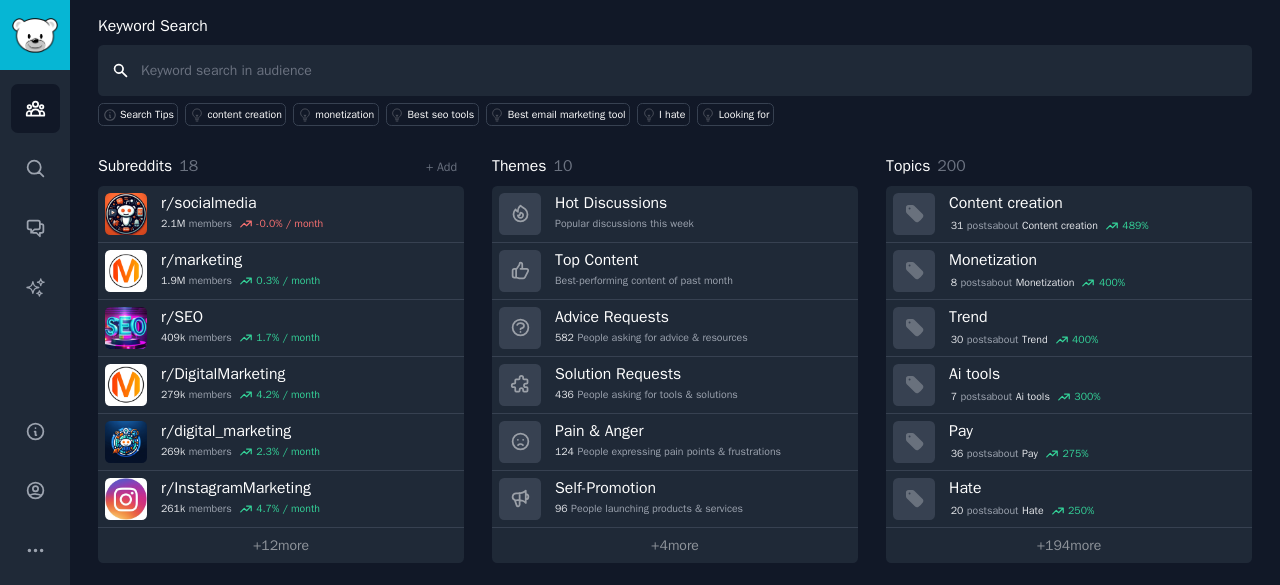 scroll, scrollTop: 100, scrollLeft: 0, axis: vertical 